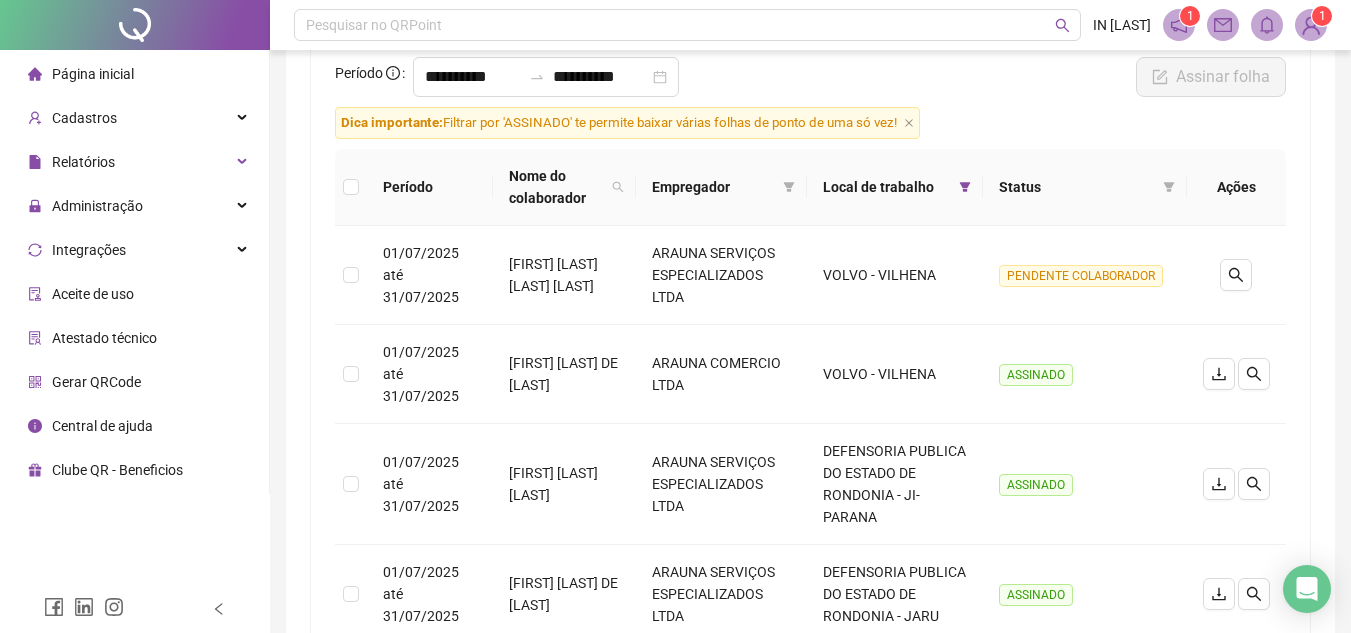 scroll, scrollTop: 28, scrollLeft: 0, axis: vertical 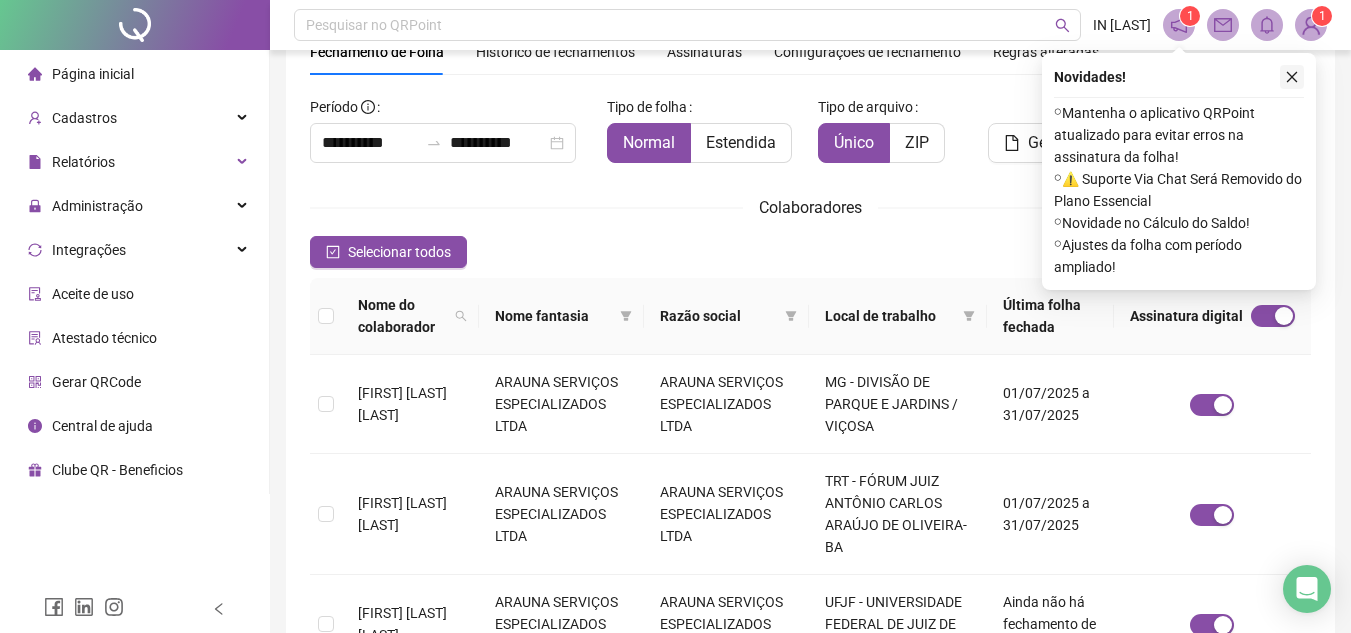 click at bounding box center [1292, 77] 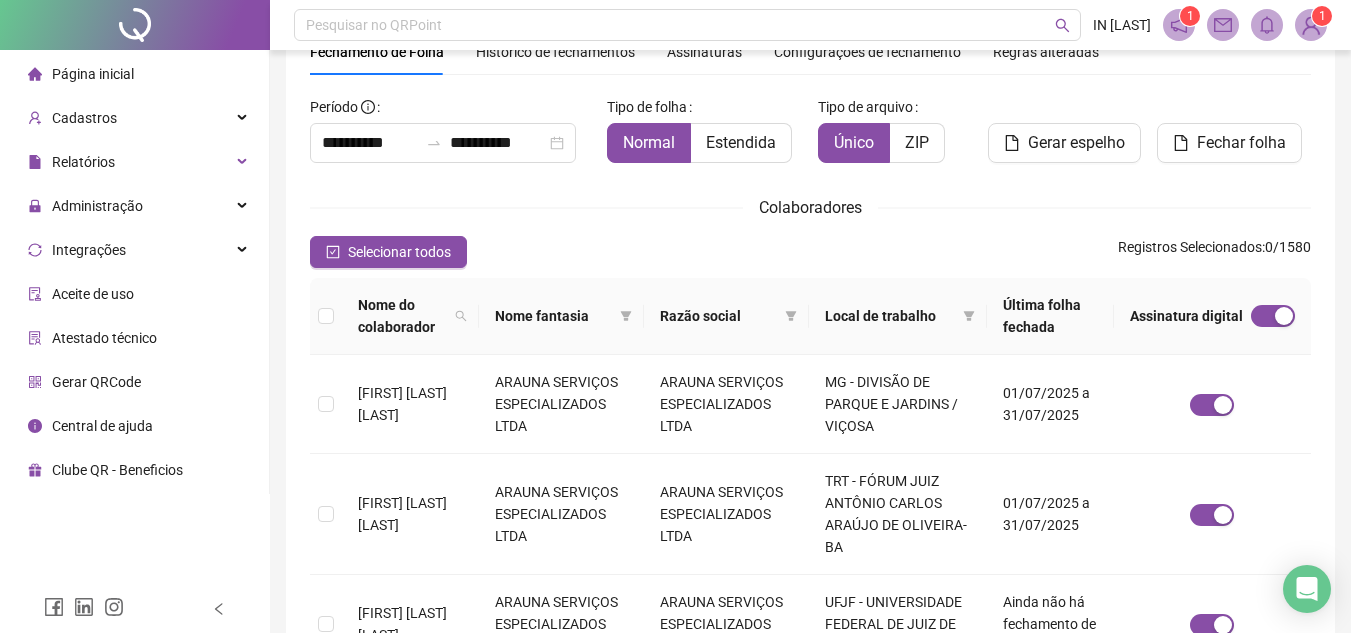 click on "Assinaturas" at bounding box center (704, 52) 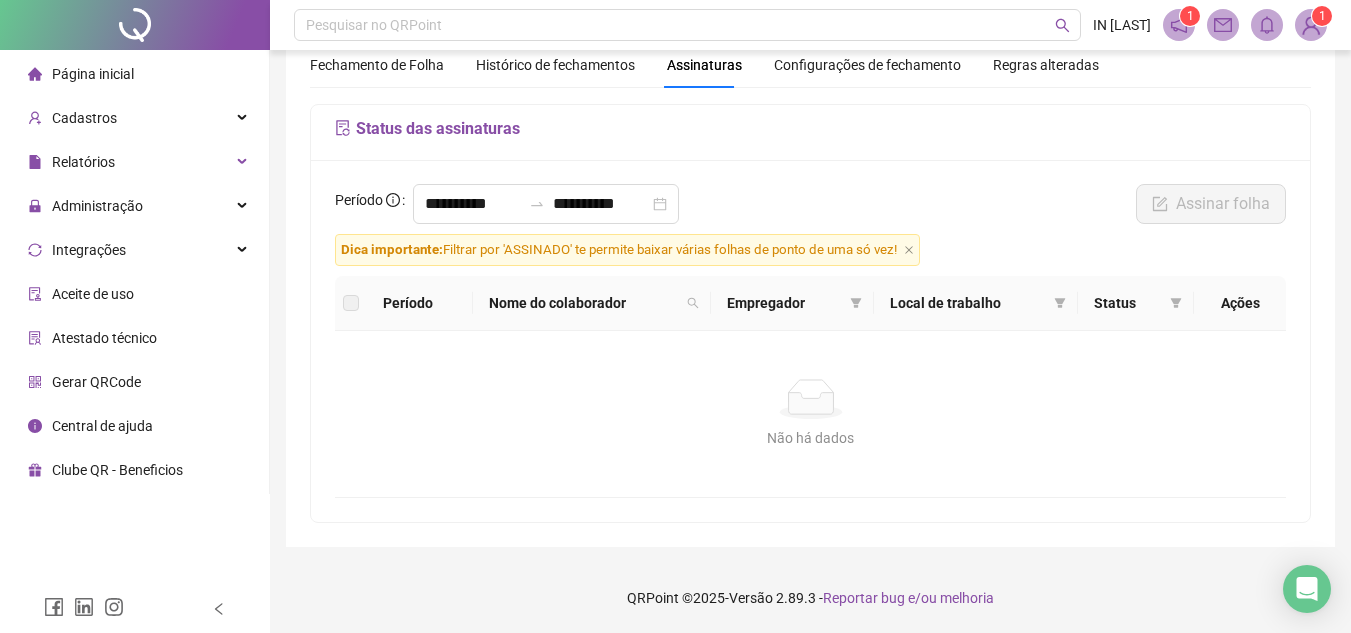 scroll, scrollTop: 80, scrollLeft: 0, axis: vertical 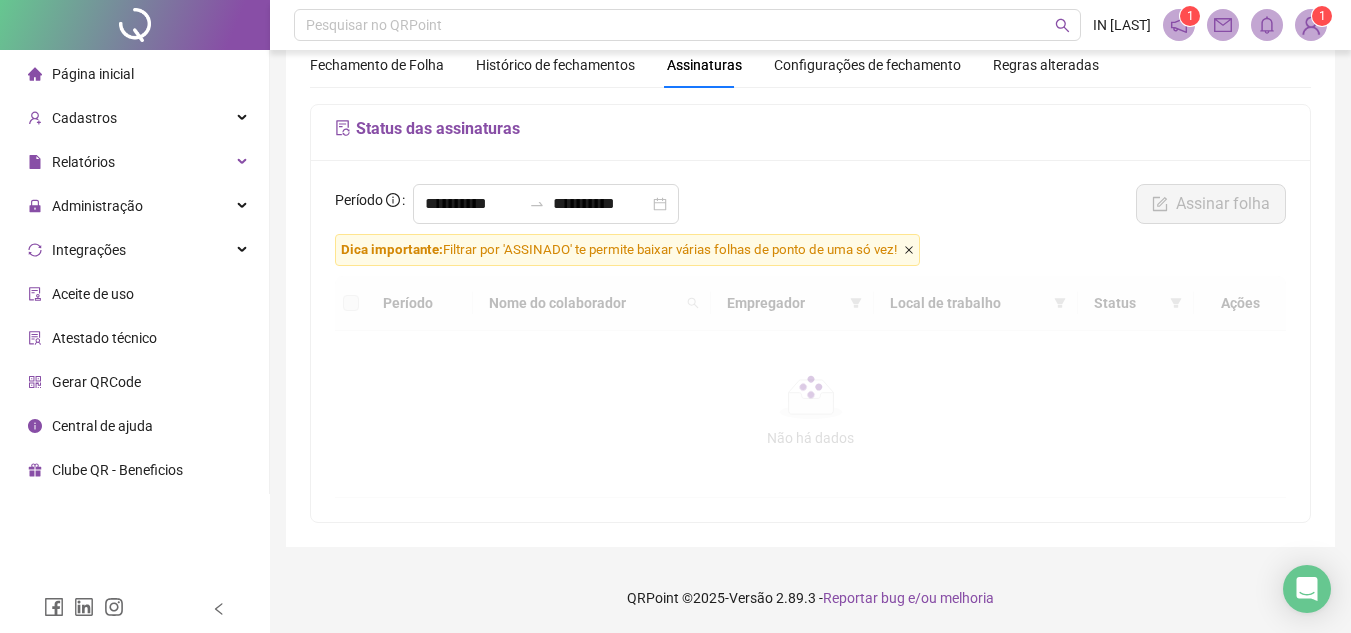 click 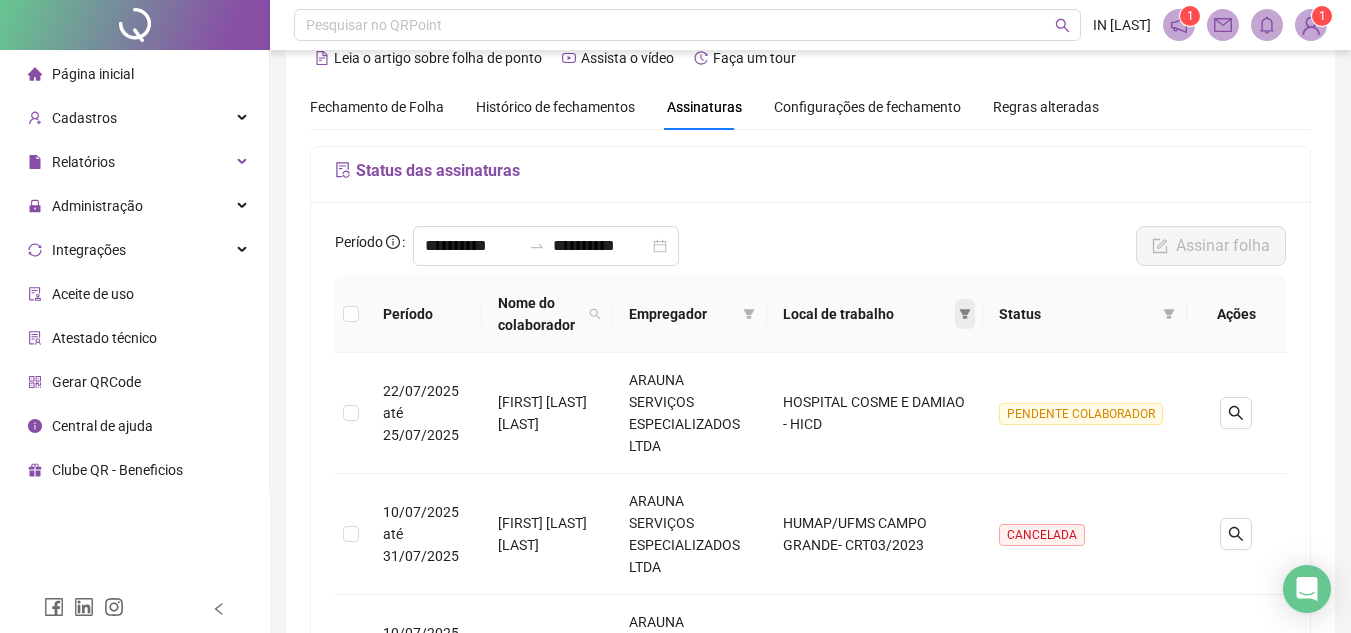 click at bounding box center (965, 314) 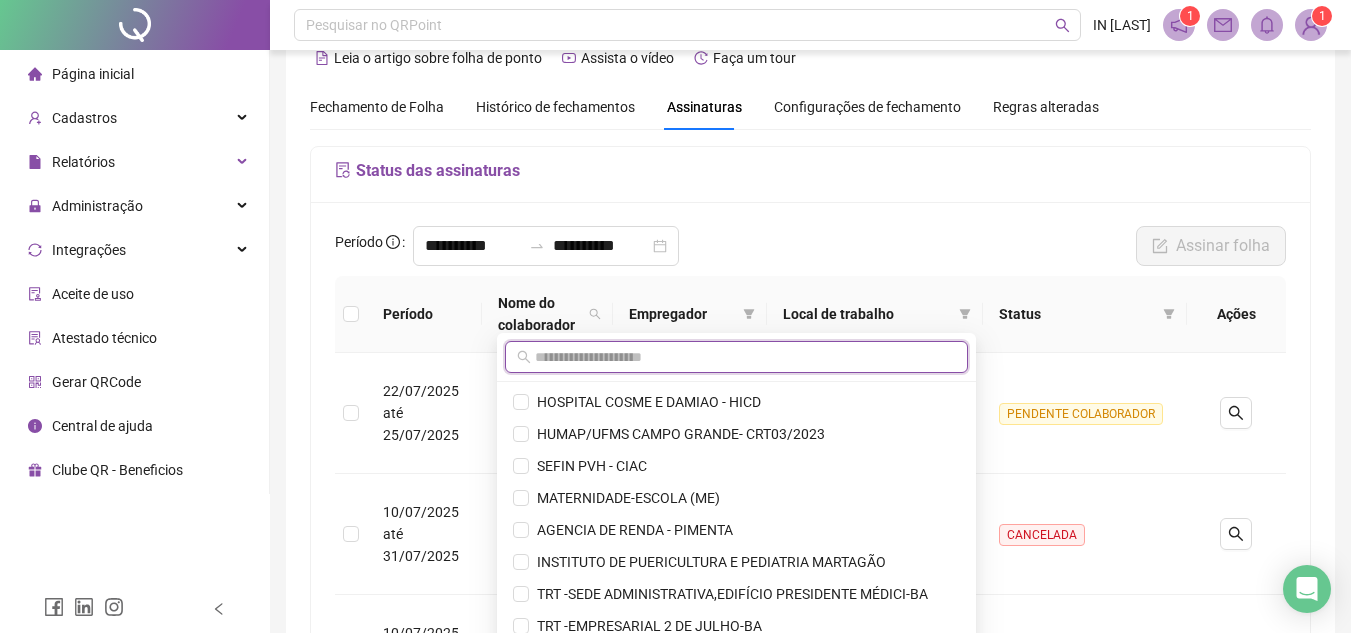 click at bounding box center [745, 357] 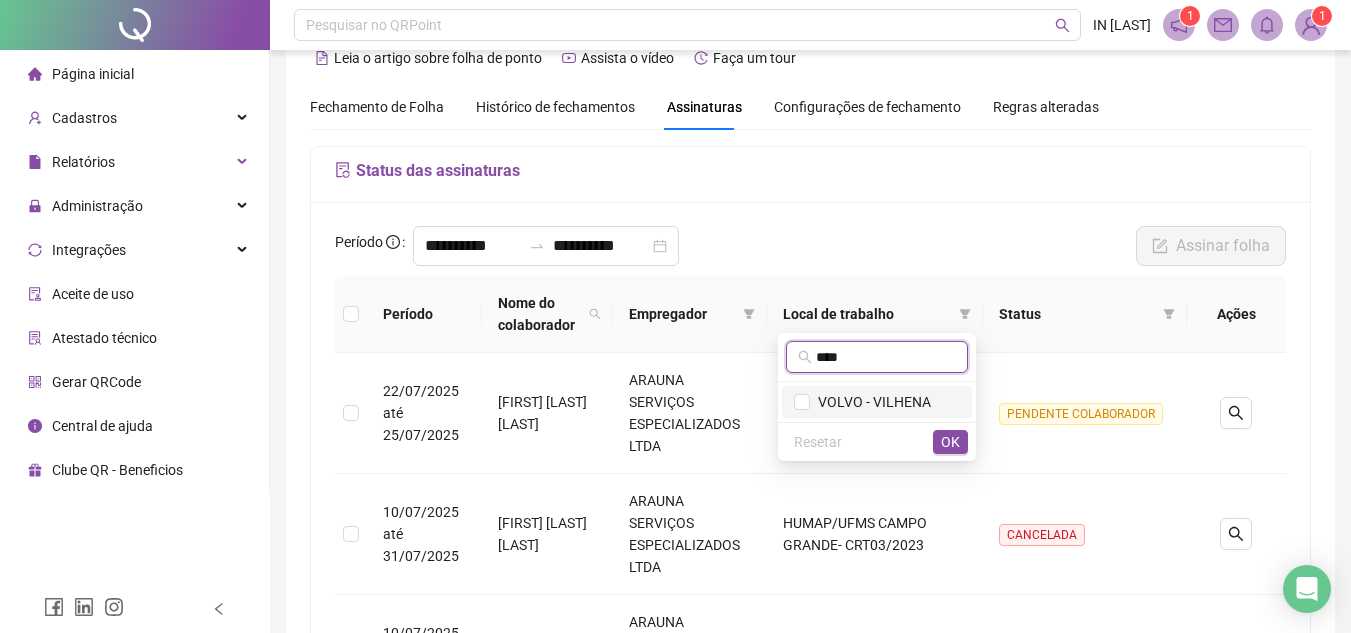 type on "****" 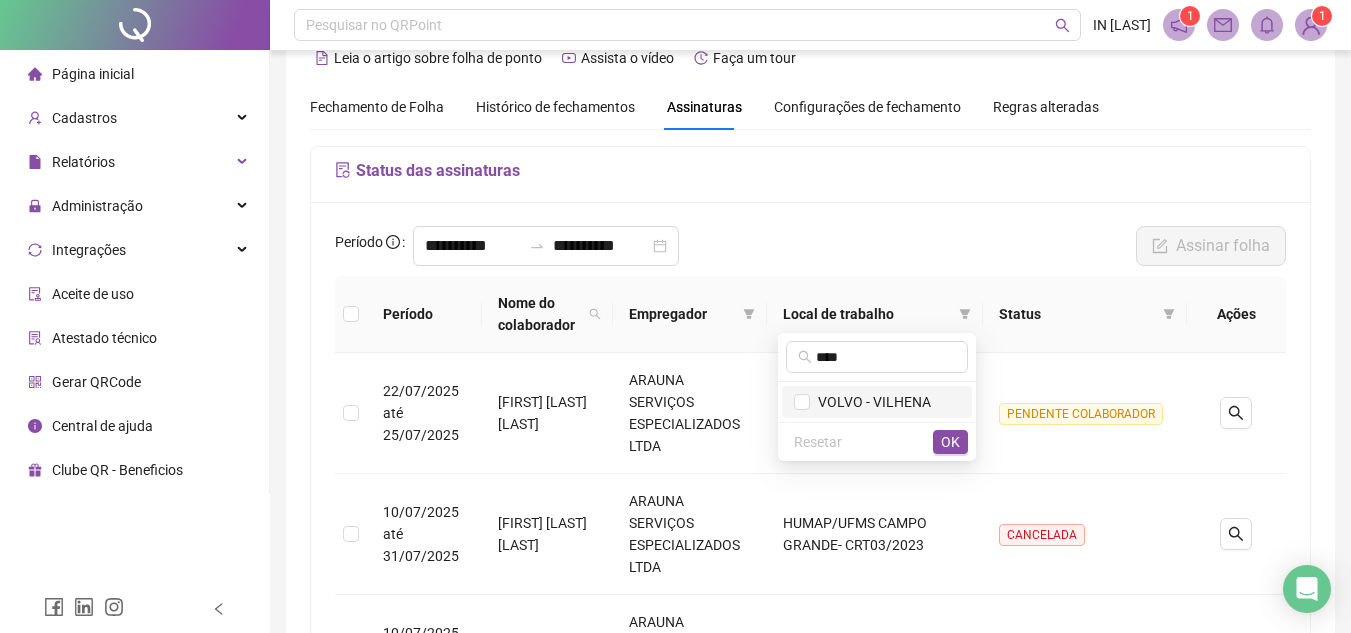 click on "VOLVO - VILHENA" at bounding box center [877, 402] 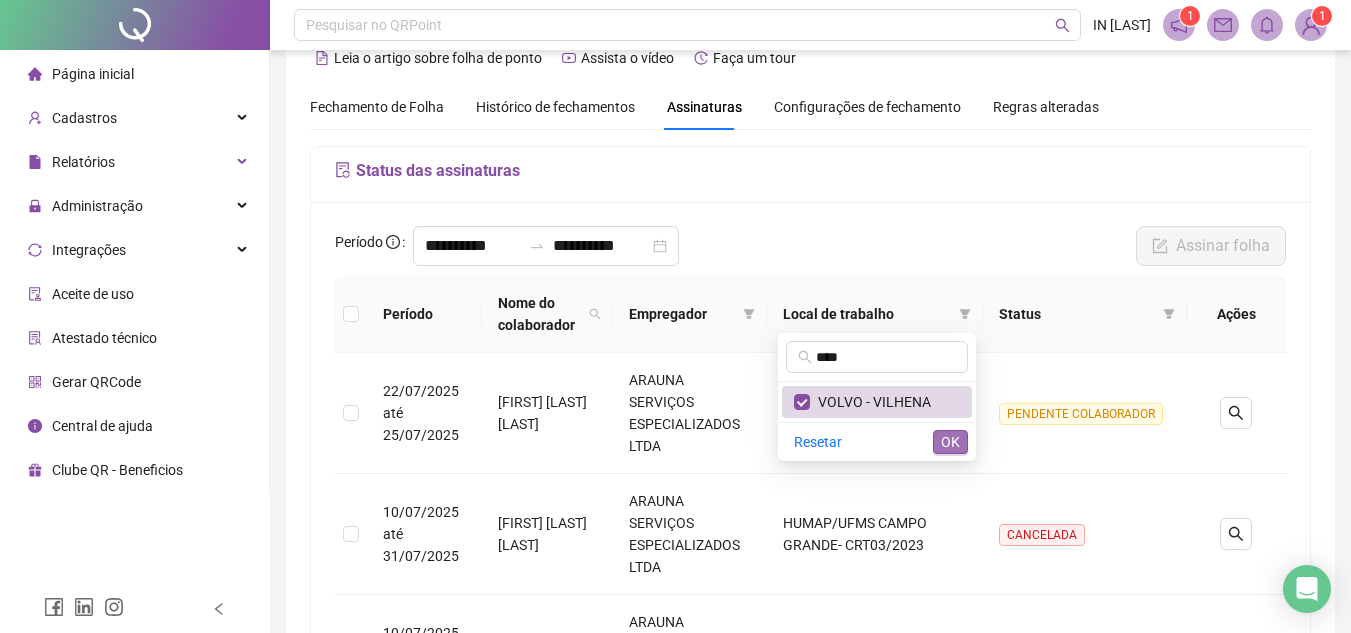 click on "OK" at bounding box center (950, 442) 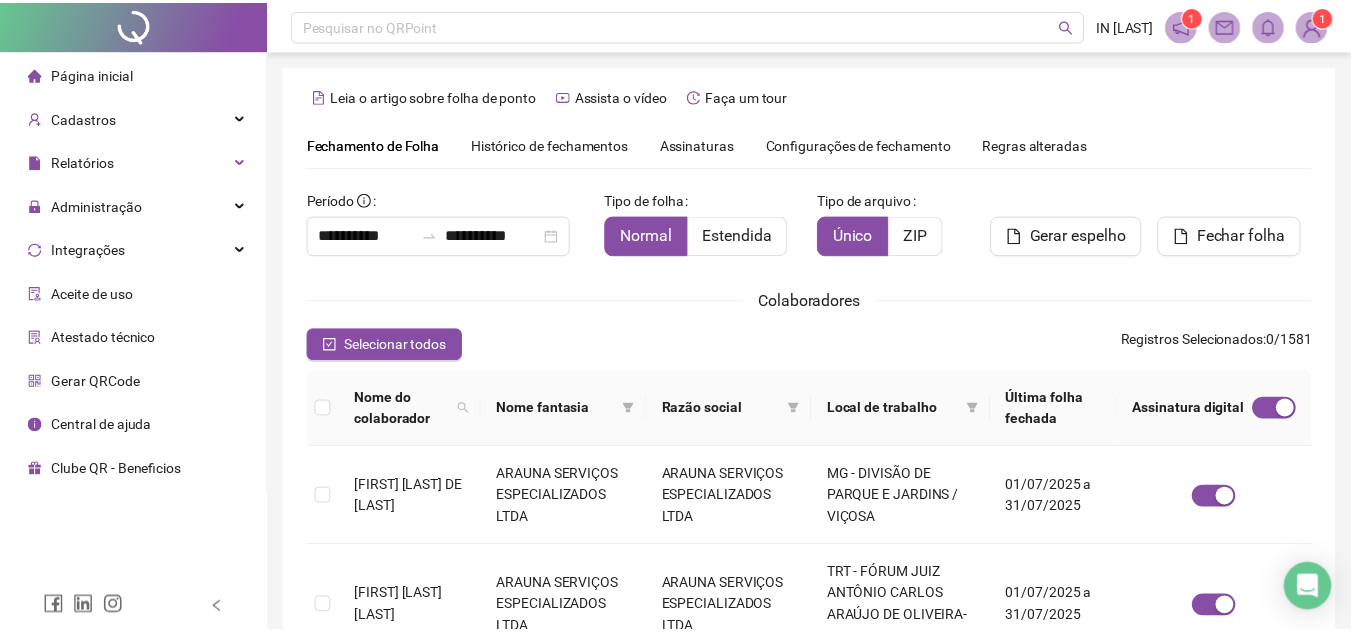 scroll, scrollTop: 93, scrollLeft: 0, axis: vertical 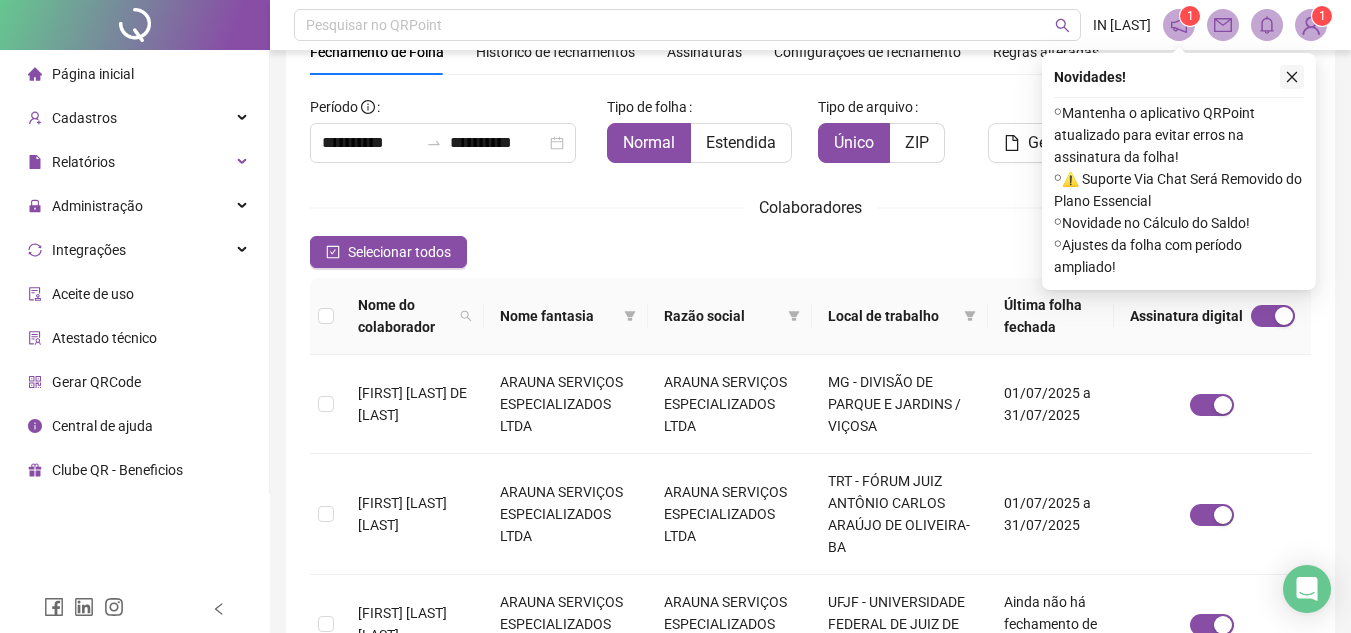 click 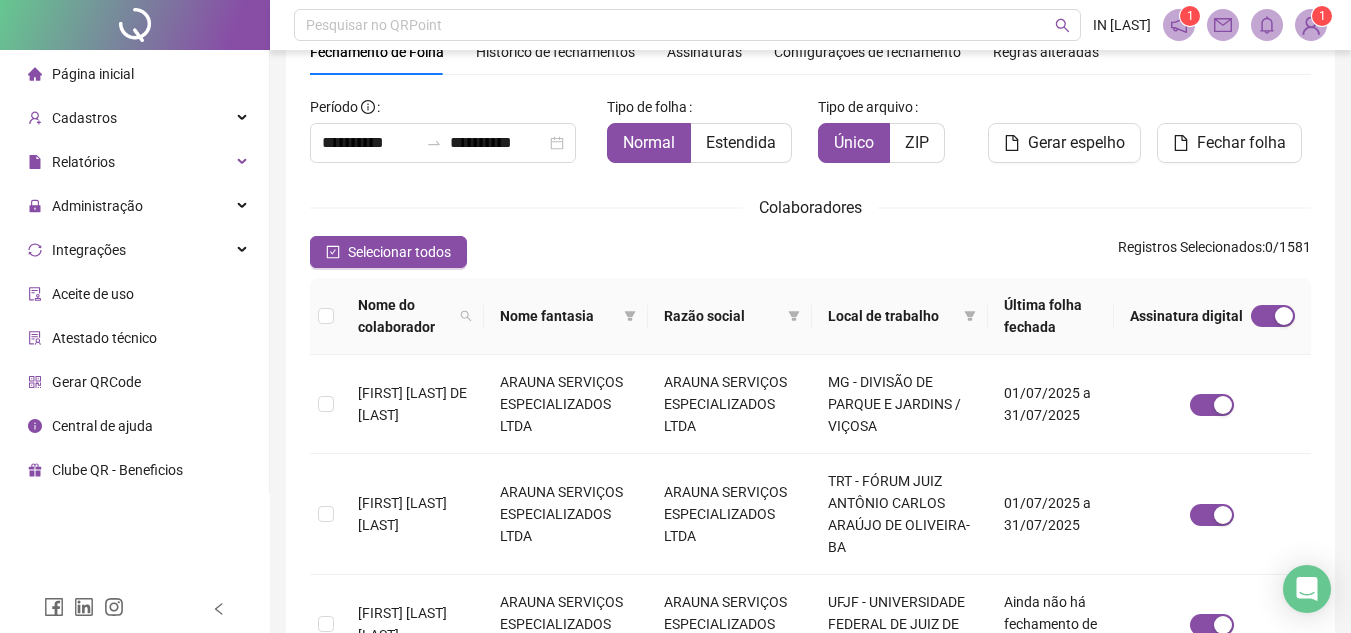 scroll, scrollTop: 0, scrollLeft: 0, axis: both 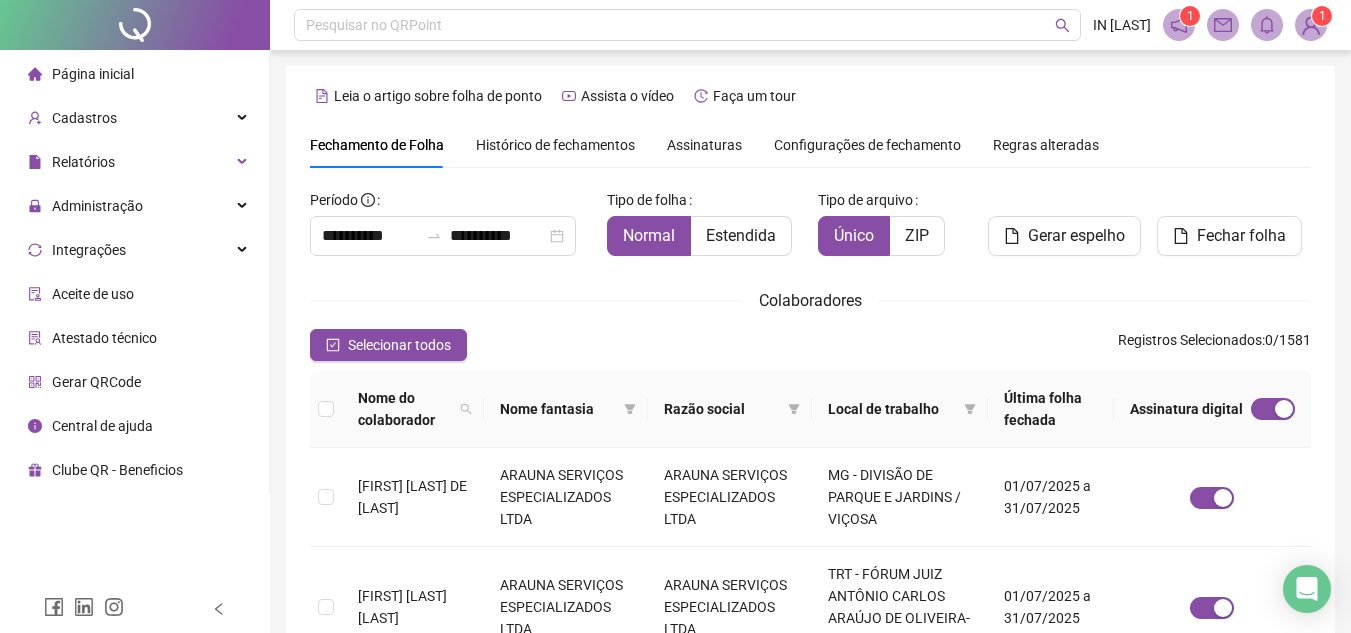 click on "Assinaturas" at bounding box center [704, 145] 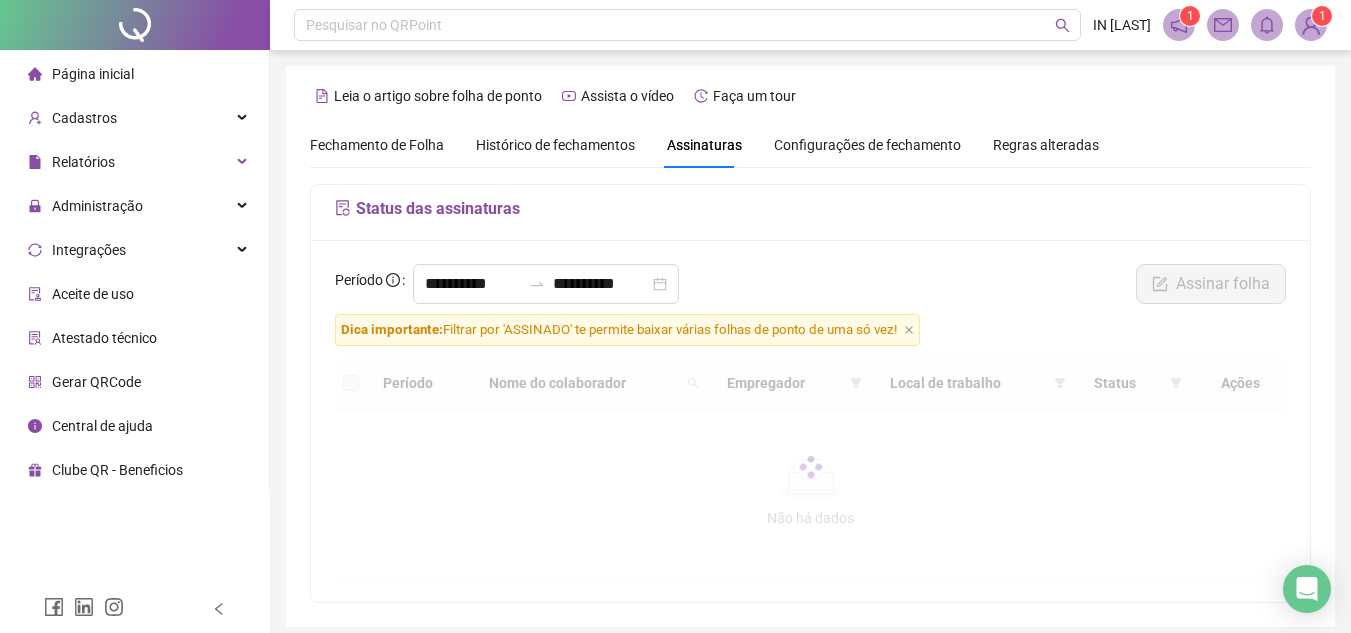 scroll, scrollTop: 80, scrollLeft: 0, axis: vertical 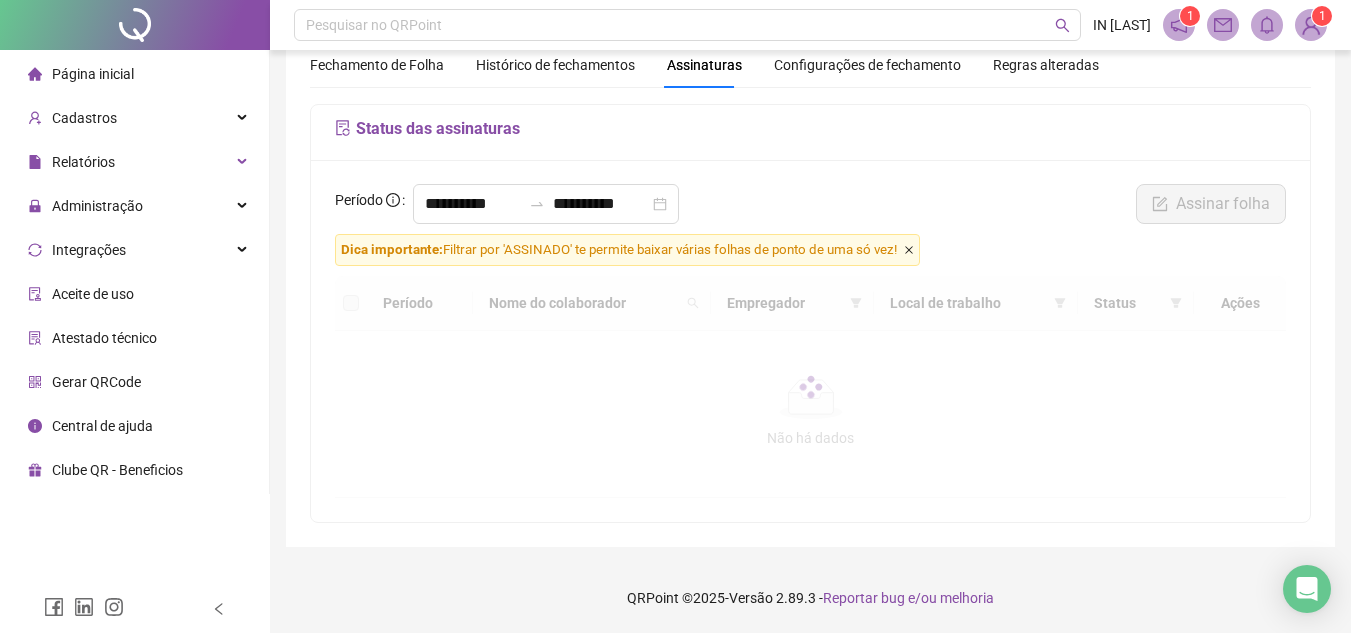 click 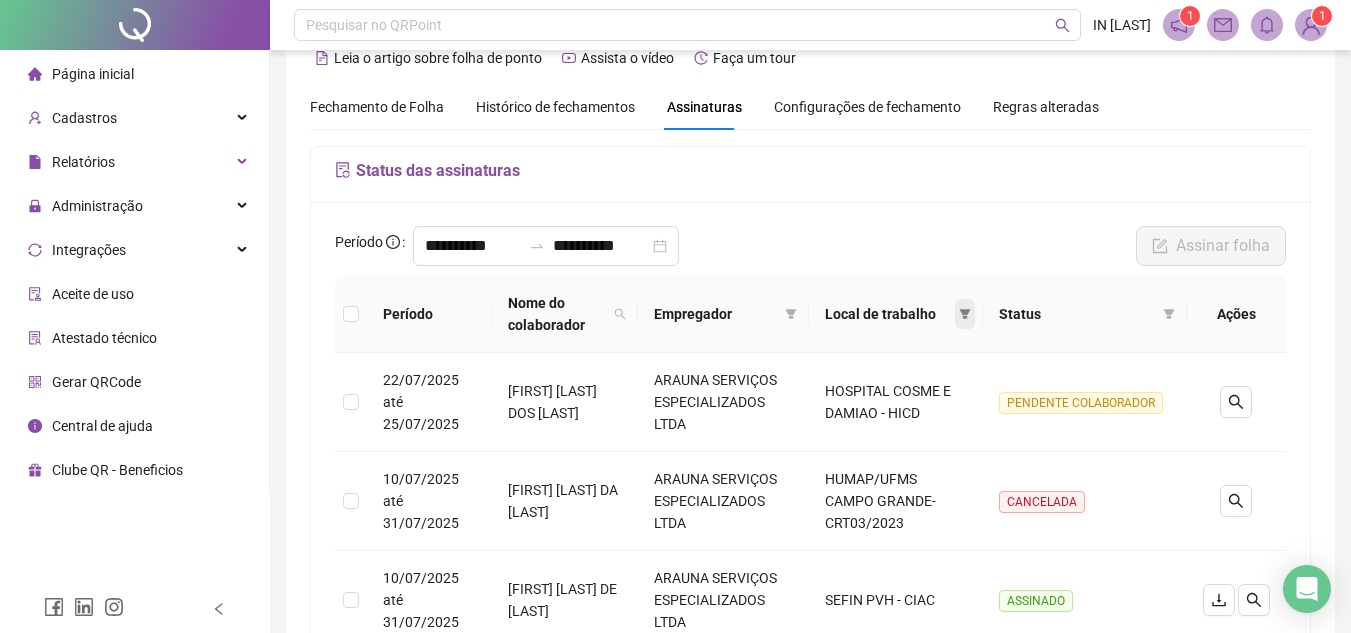 click at bounding box center [965, 314] 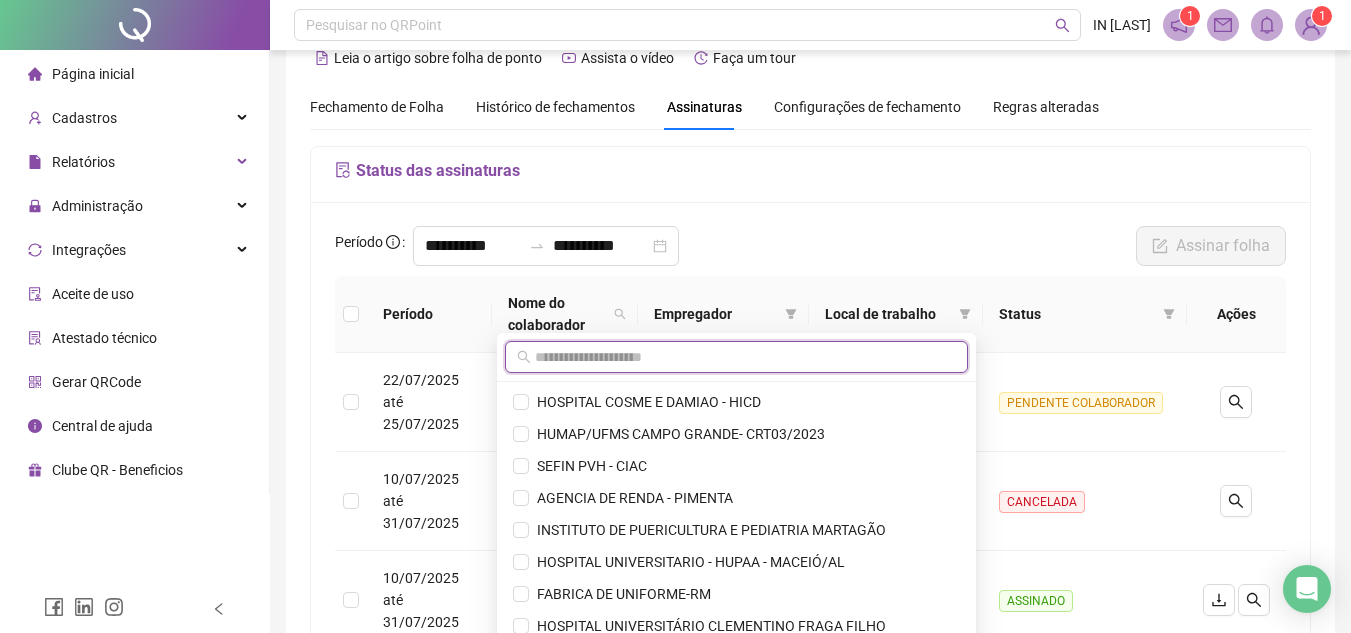 click at bounding box center [745, 357] 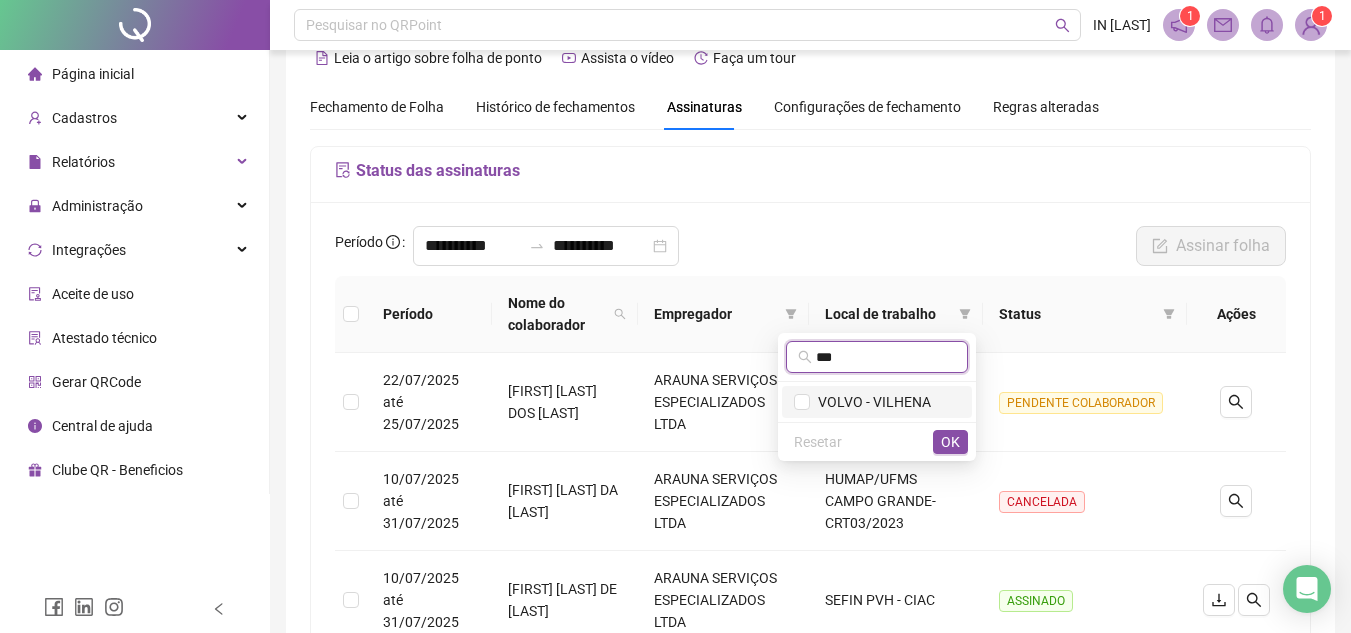 type on "***" 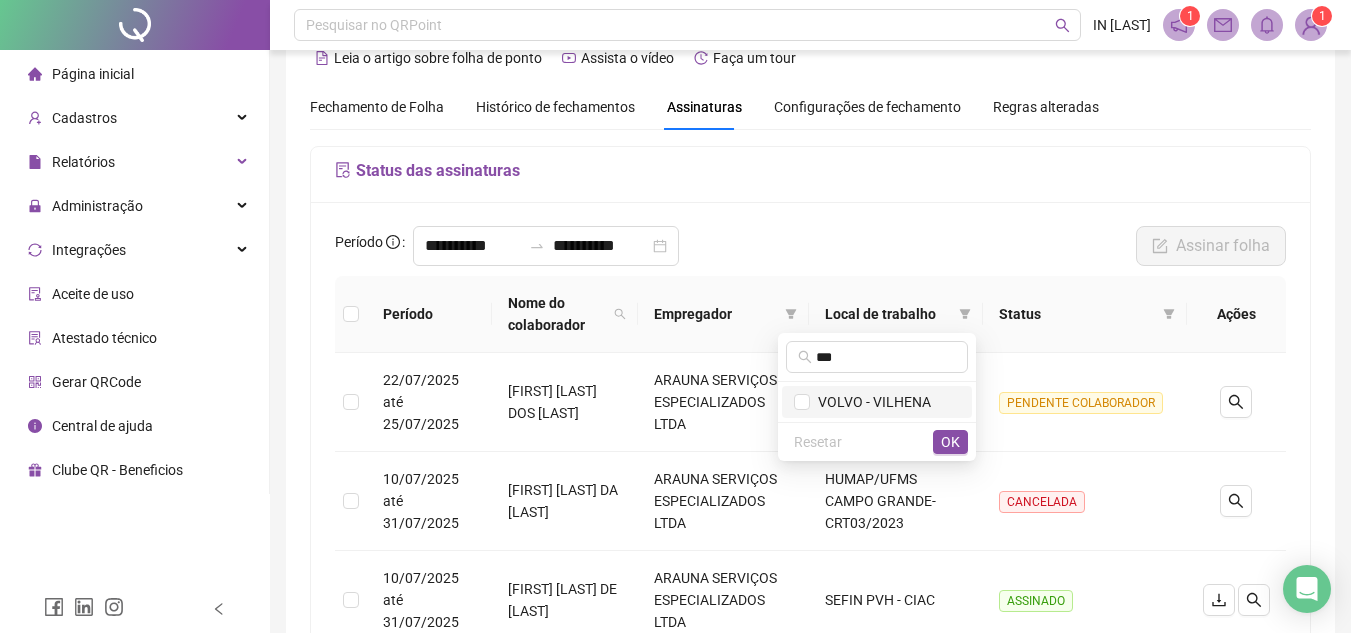 click on "VOLVO - VILHENA" at bounding box center (870, 402) 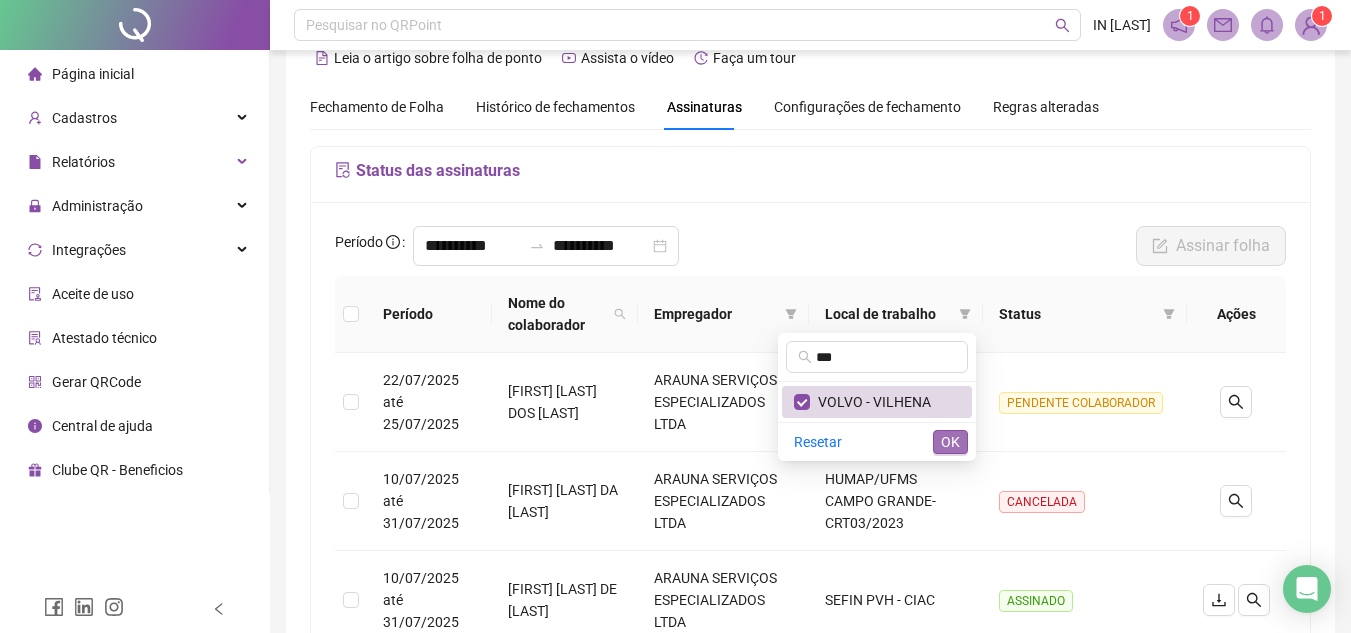 click on "OK" at bounding box center (950, 442) 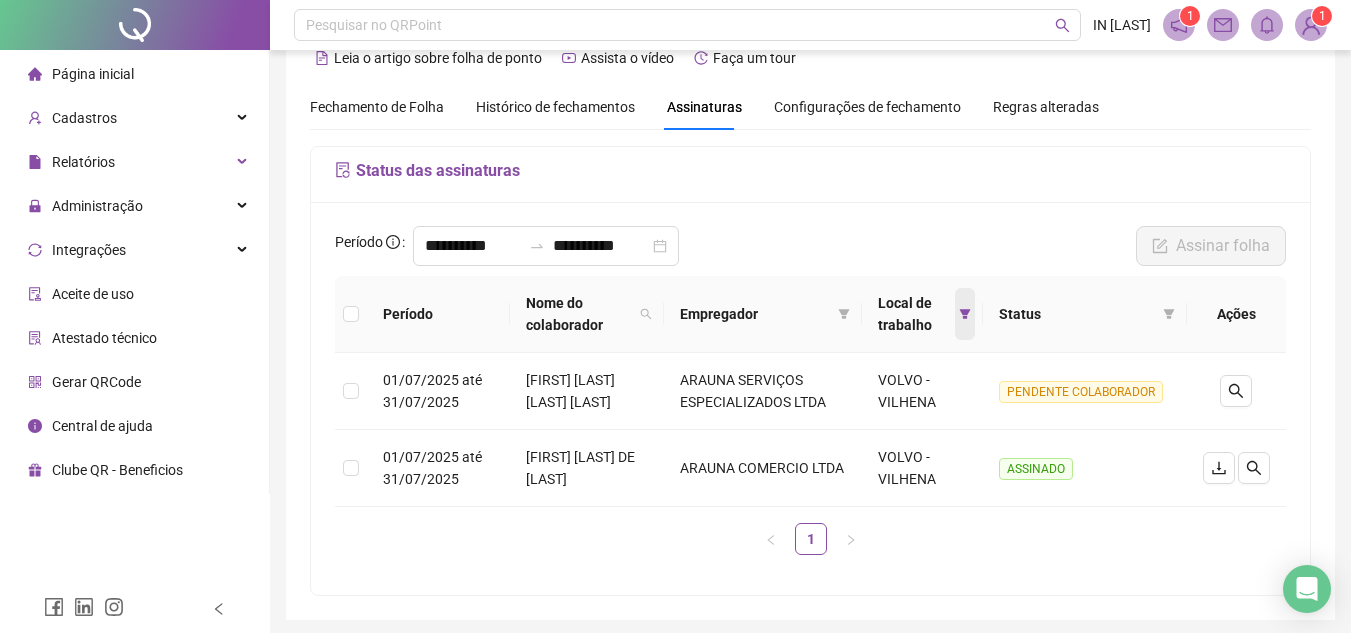 click at bounding box center (965, 314) 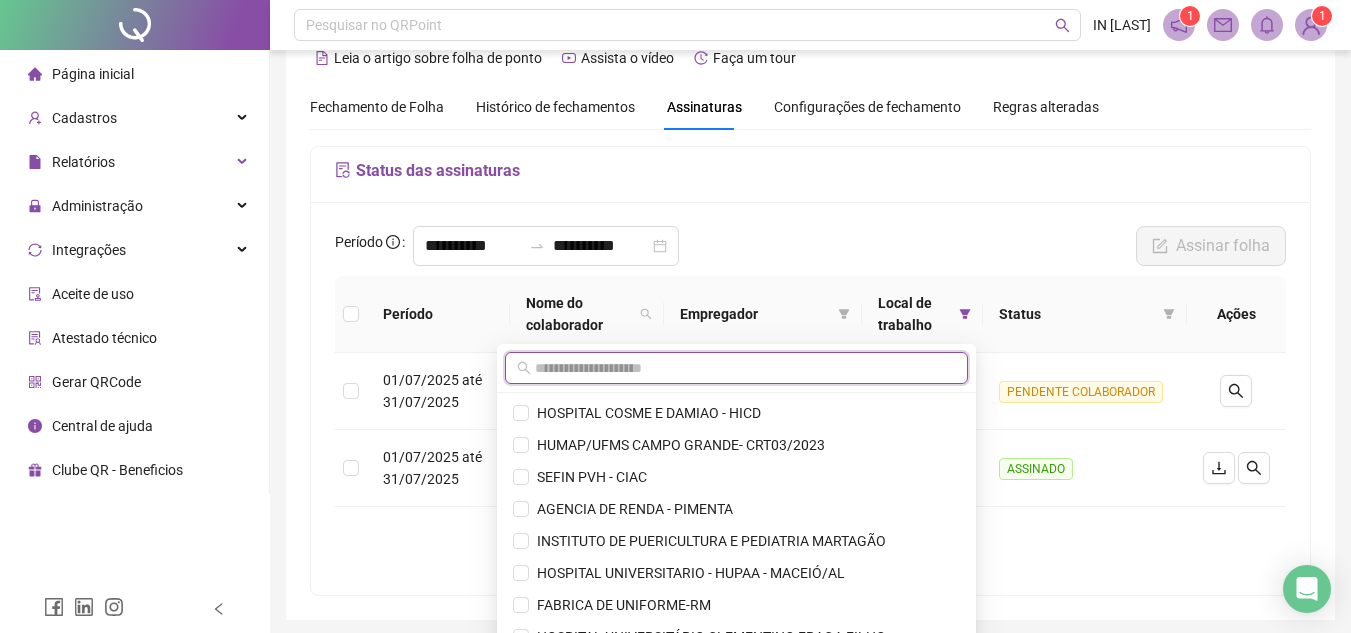 click at bounding box center (745, 368) 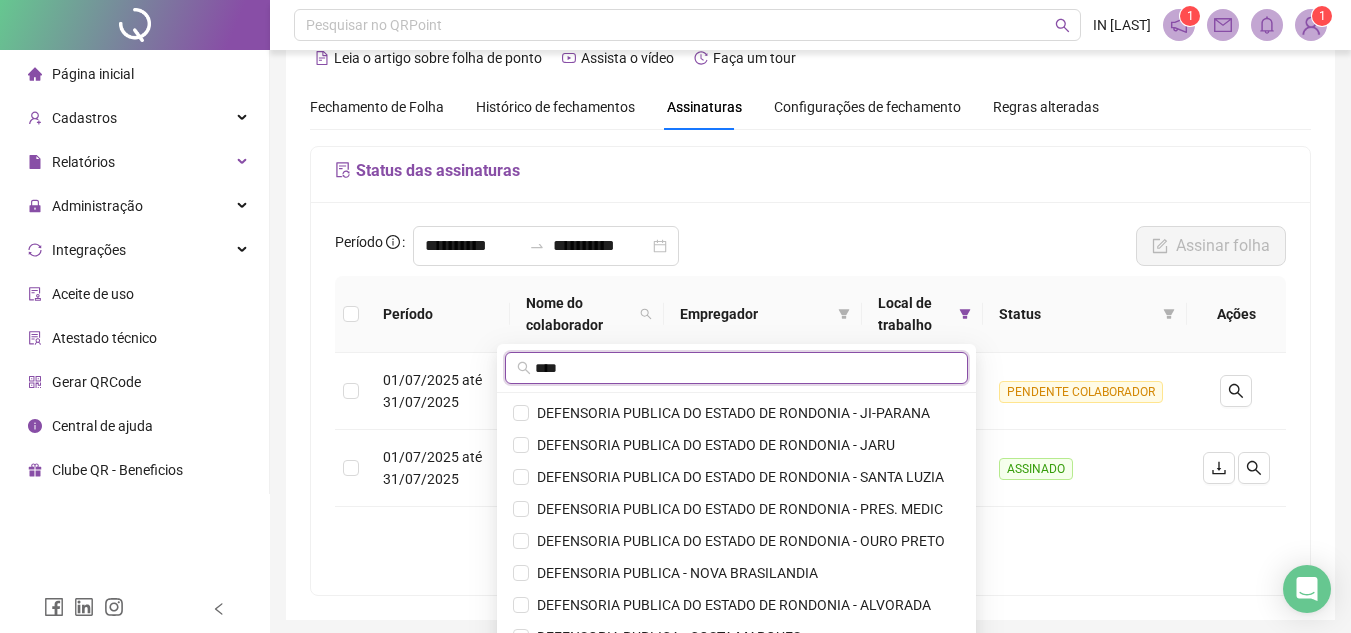 type on "****" 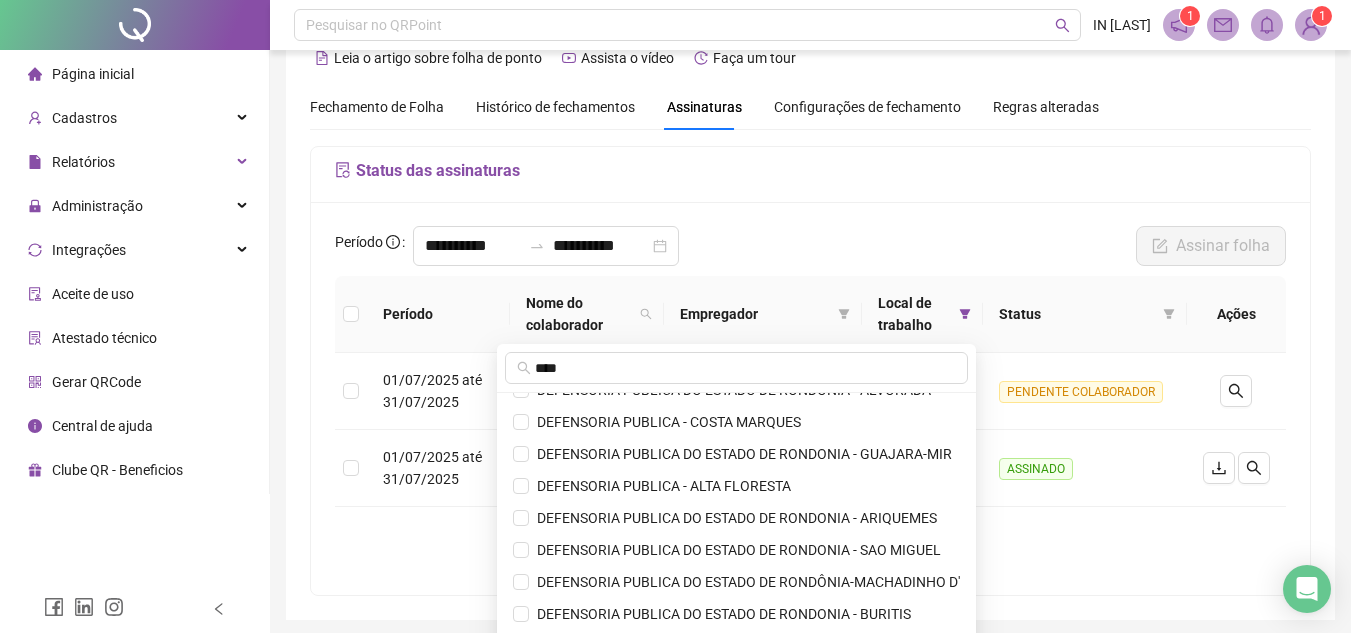 scroll, scrollTop: 224, scrollLeft: 0, axis: vertical 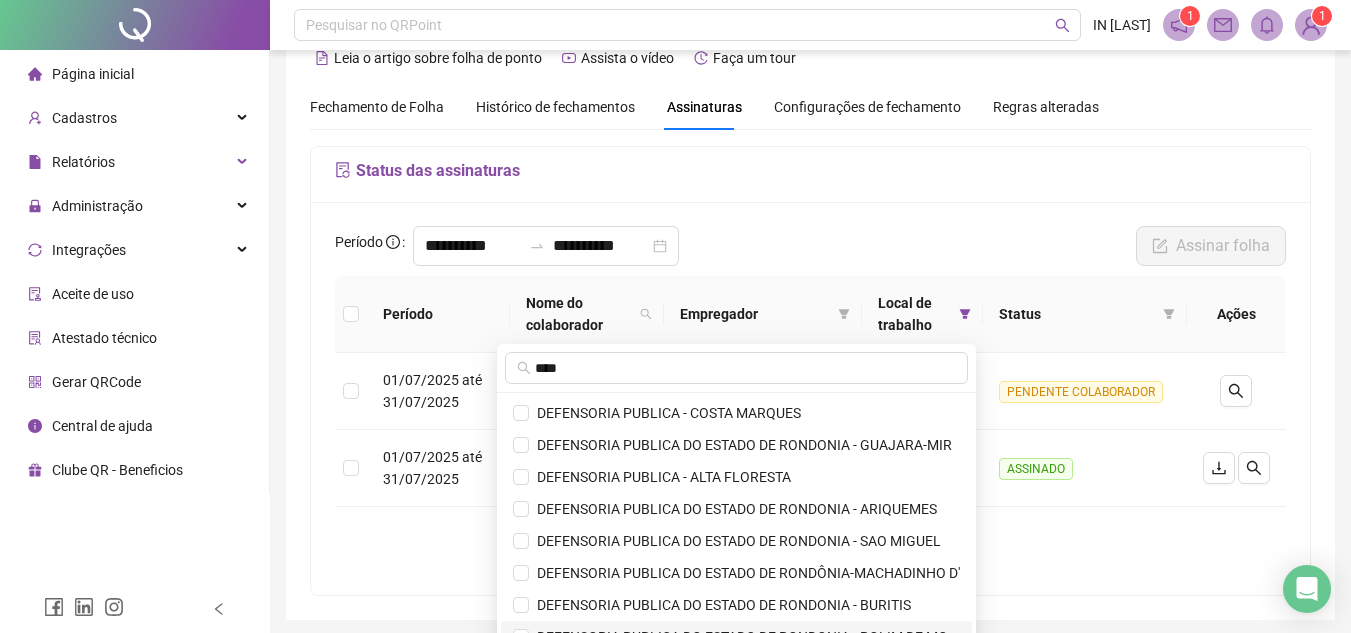 click on "DEFENSORIA PUBLICA DO ESTADO DE RONDONIA - ROLIM DE MO" at bounding box center (738, 637) 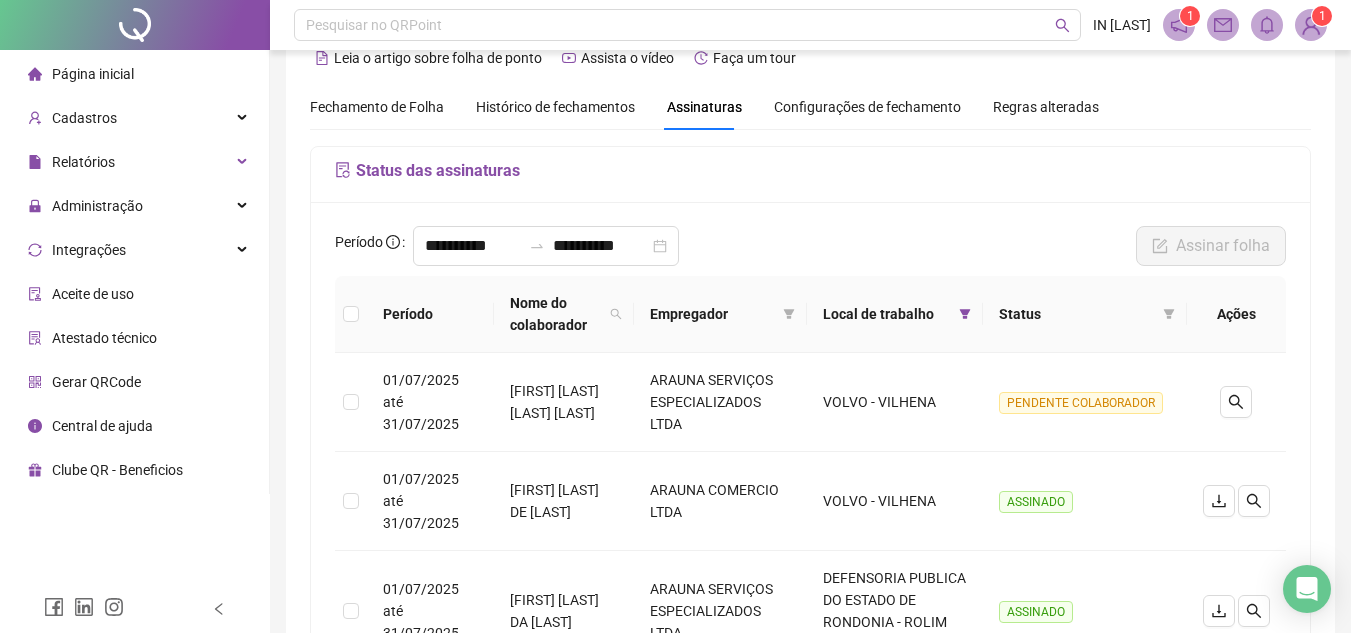 click on "**********" at bounding box center (810, 251) 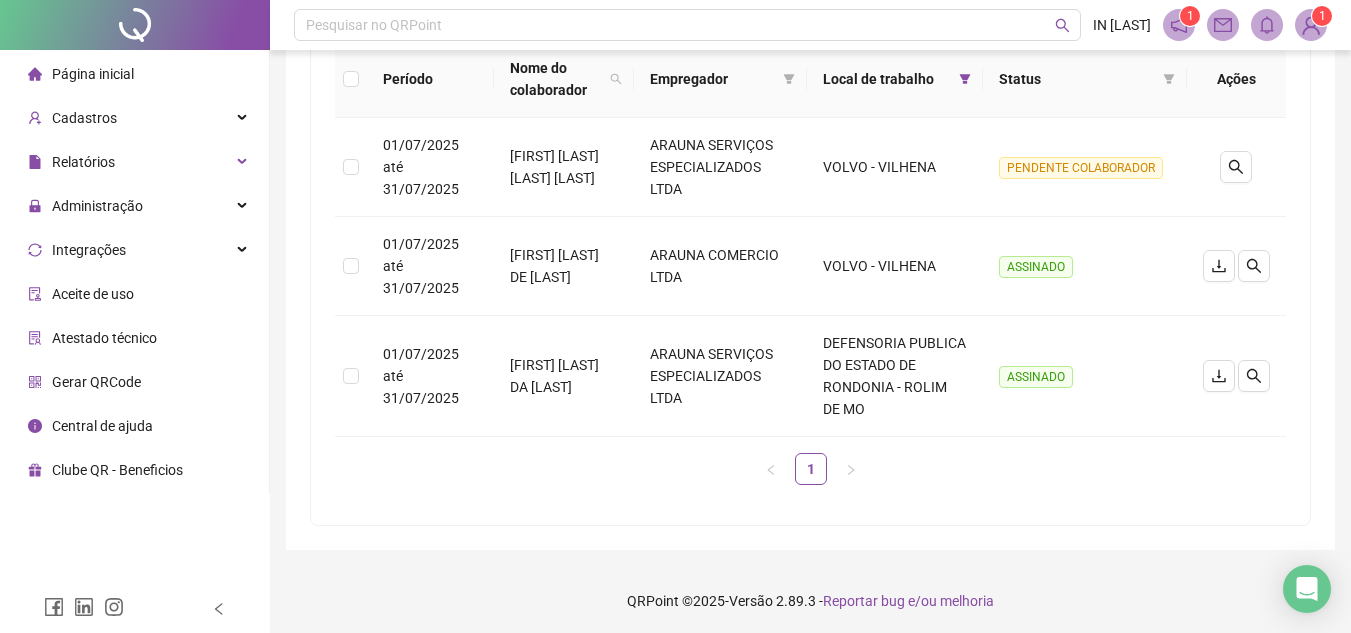 scroll, scrollTop: 276, scrollLeft: 0, axis: vertical 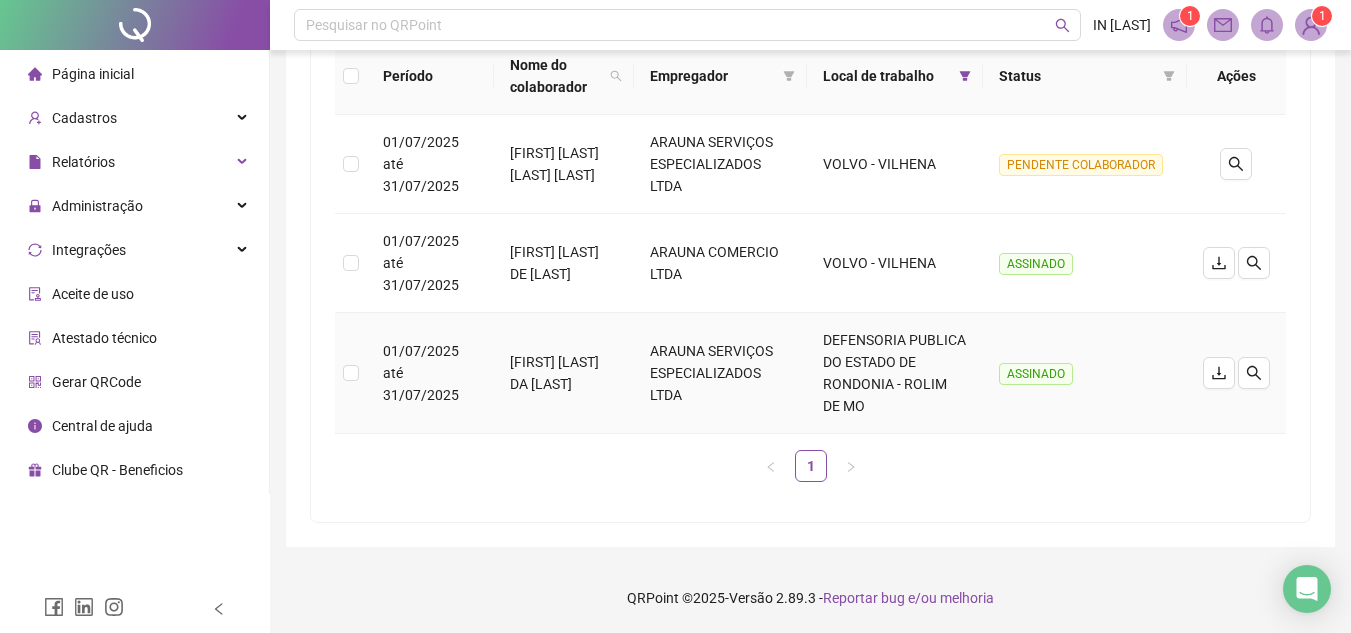 click on "[FIRST] [LAST] DA [LAST]" at bounding box center [564, 373] 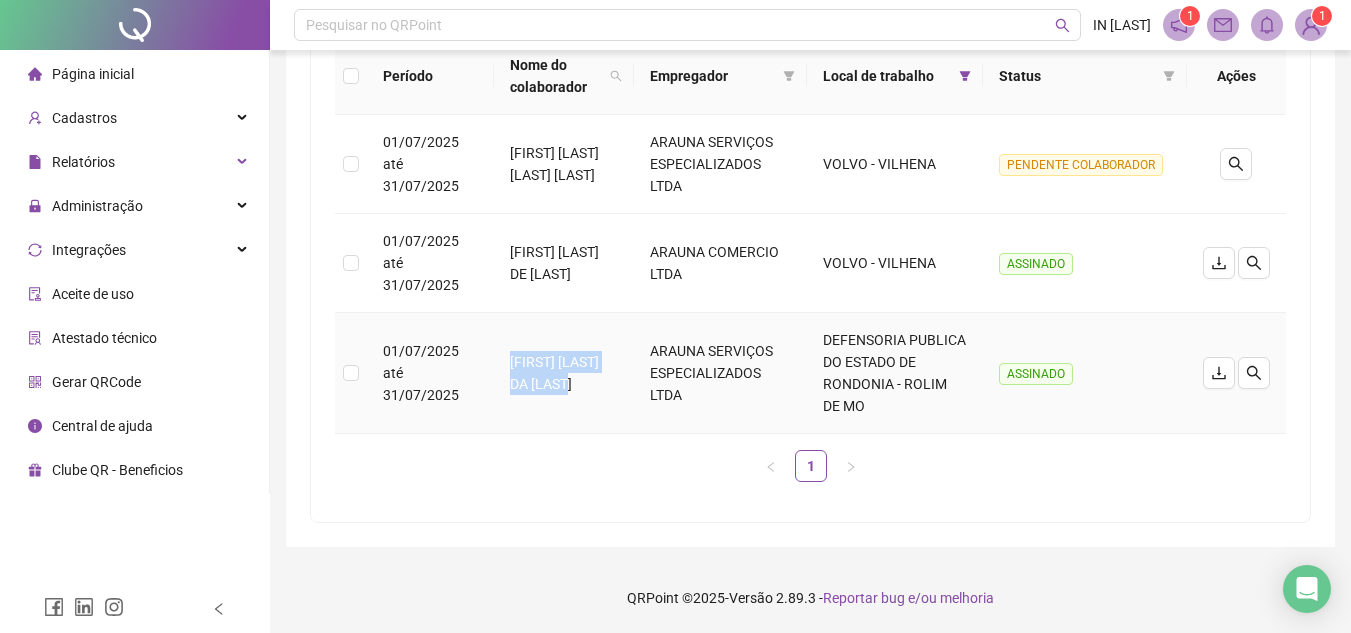 drag, startPoint x: 507, startPoint y: 363, endPoint x: 567, endPoint y: 387, distance: 64.62198 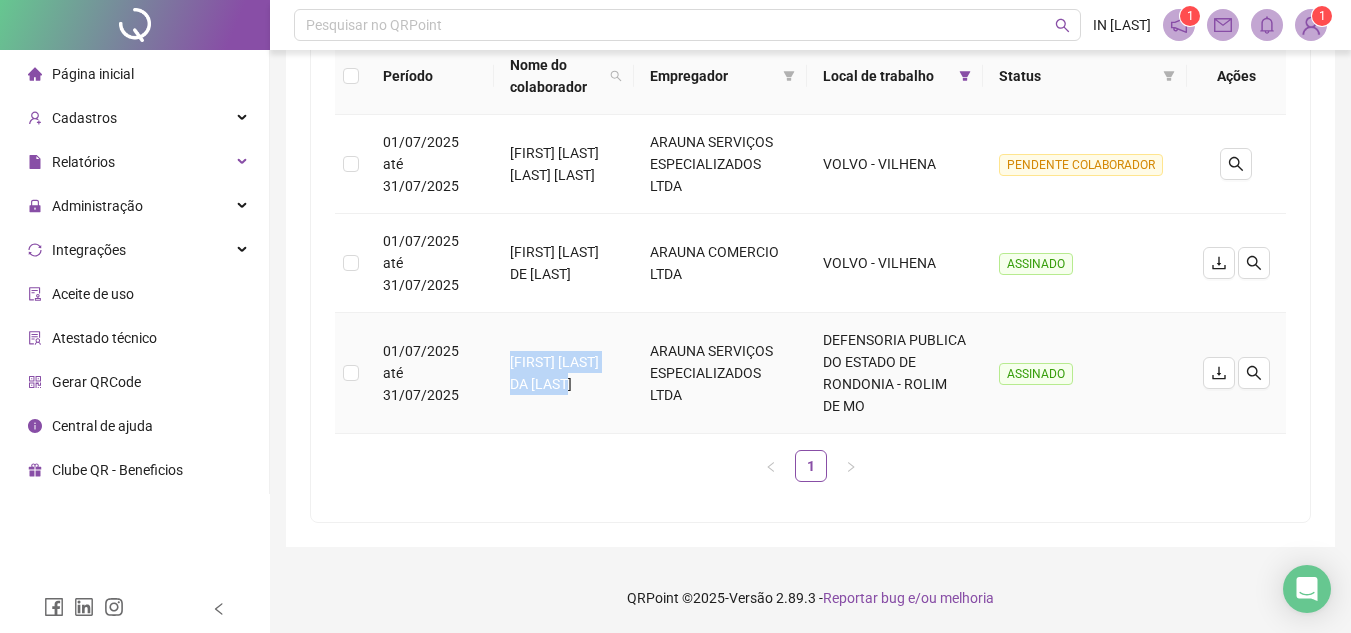 copy on "[FIRST] [LAST] DA [LAST]" 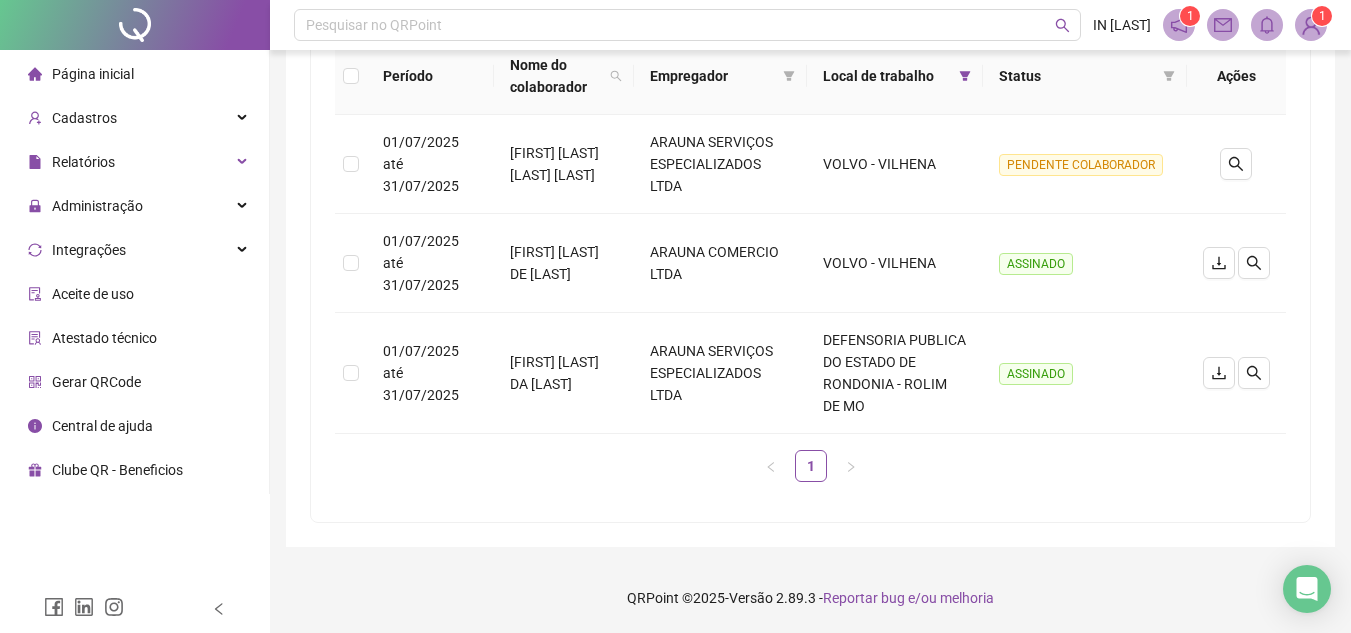 click on "1" at bounding box center [810, 466] 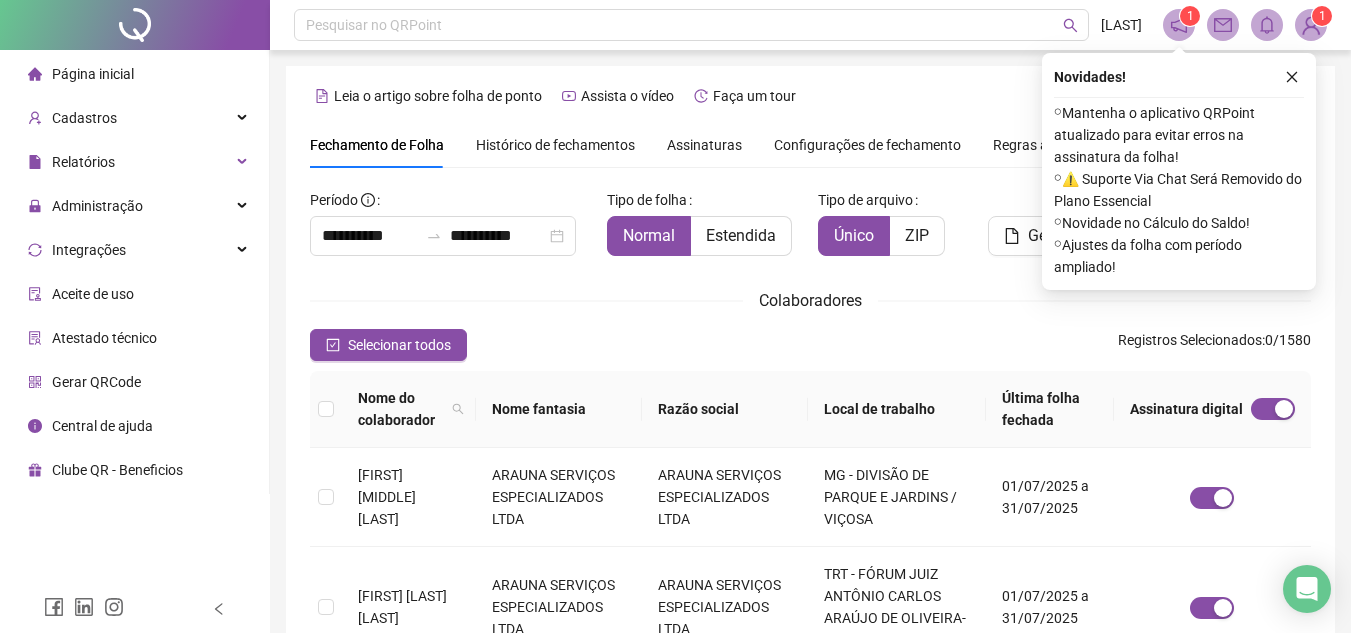scroll, scrollTop: 93, scrollLeft: 0, axis: vertical 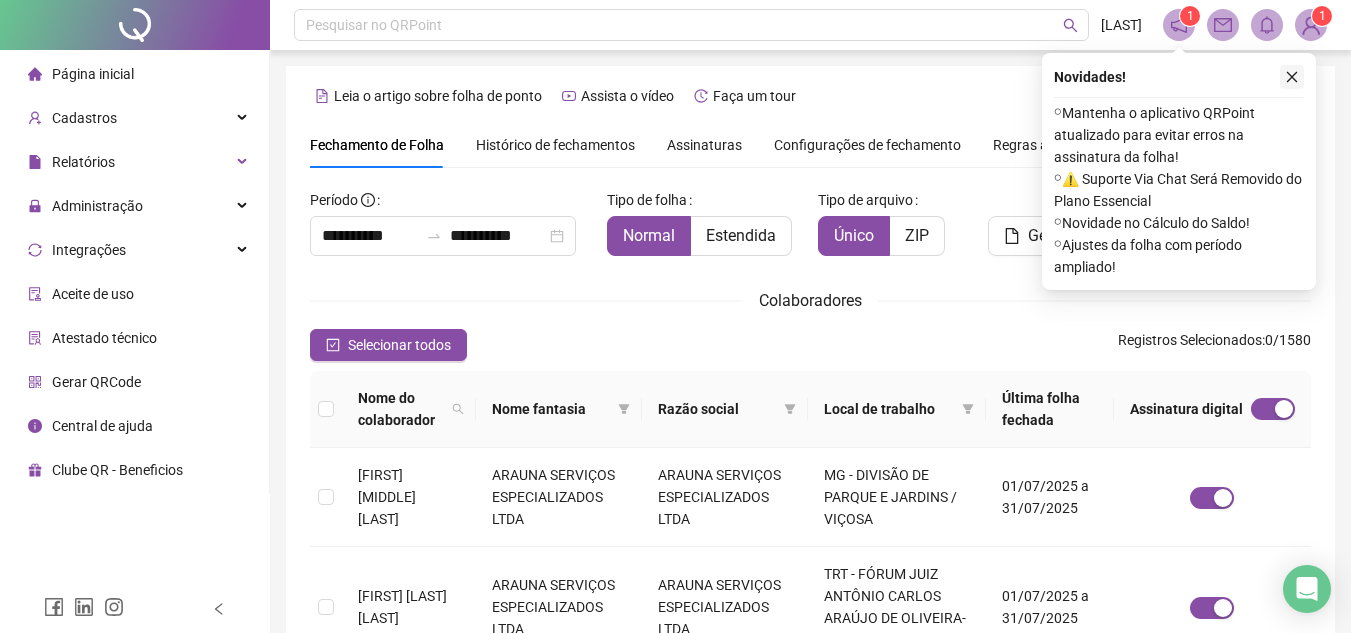 click 